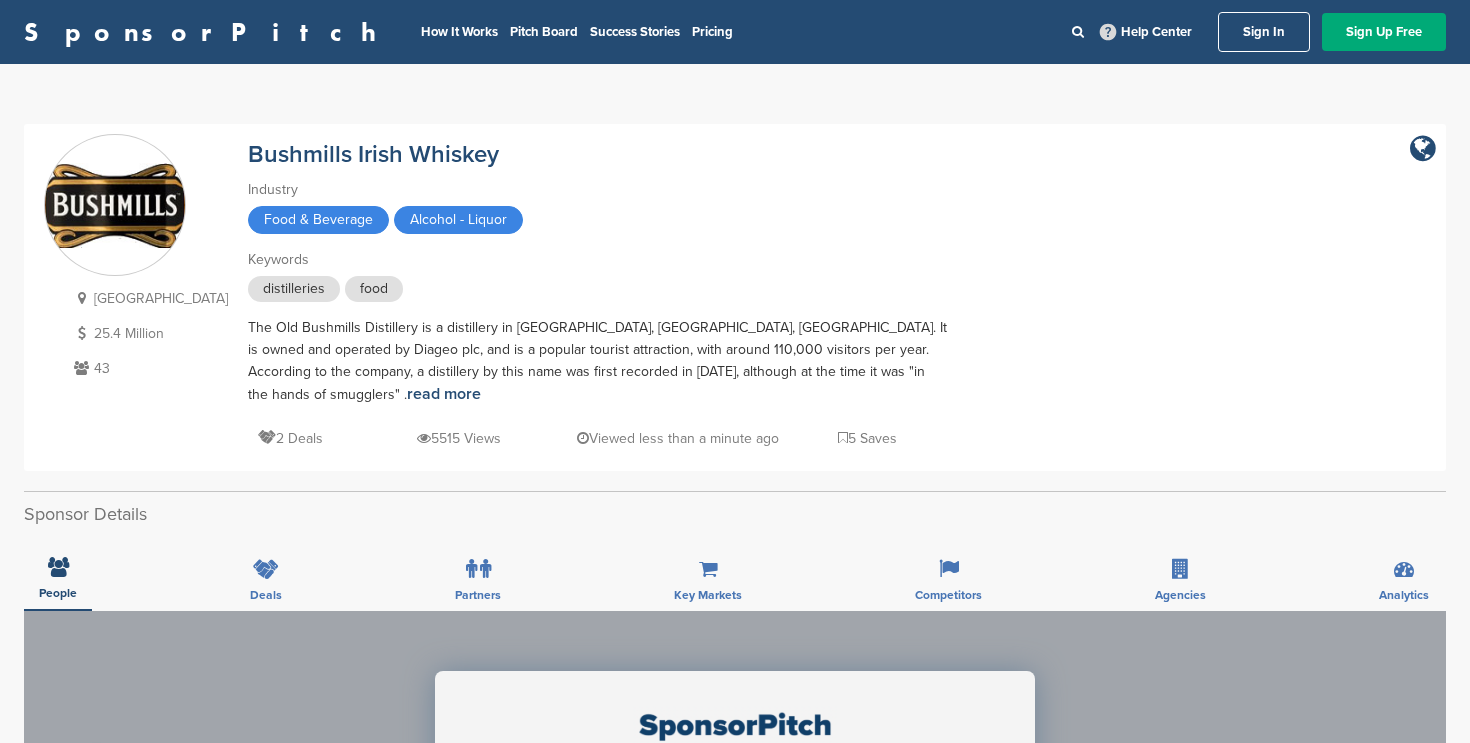 scroll, scrollTop: 72, scrollLeft: 0, axis: vertical 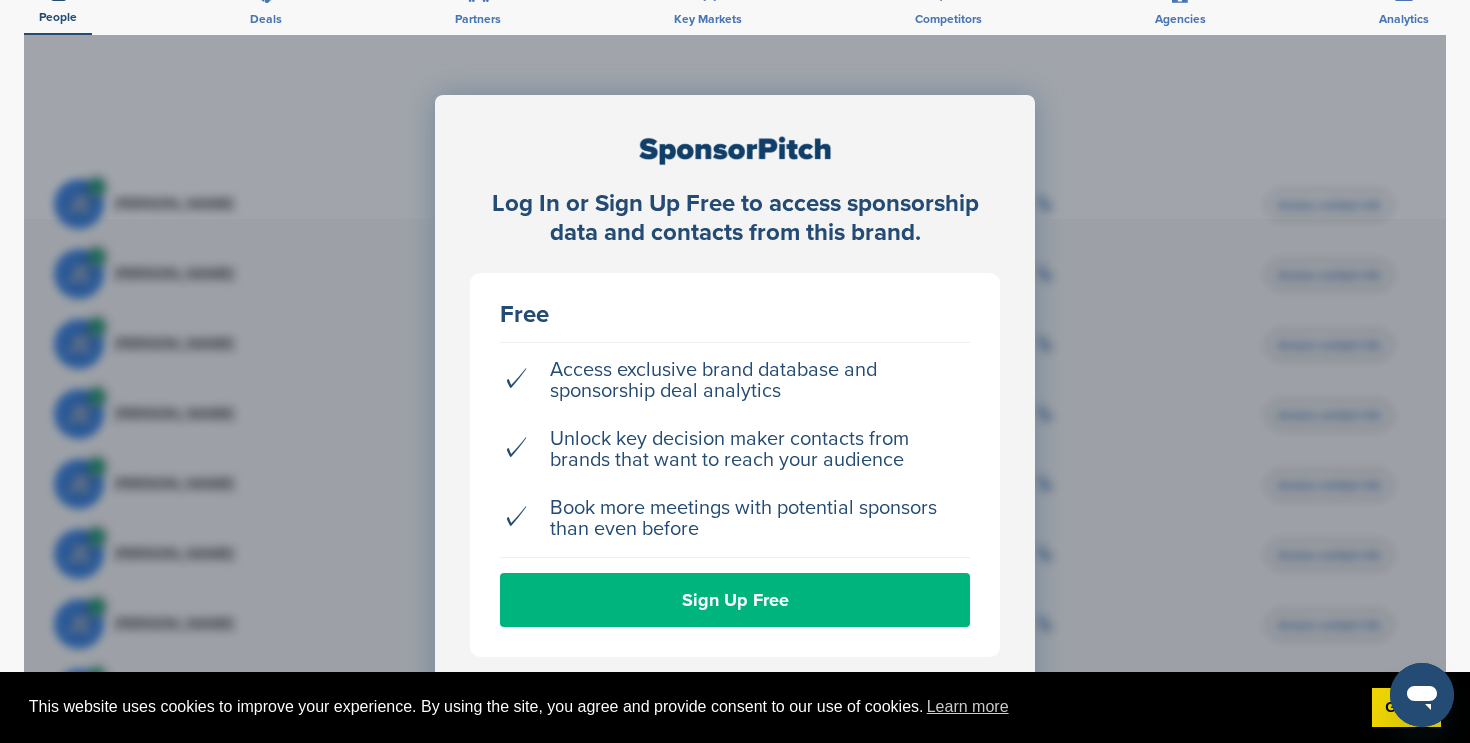 click on "Sign Up Free" at bounding box center (735, 600) 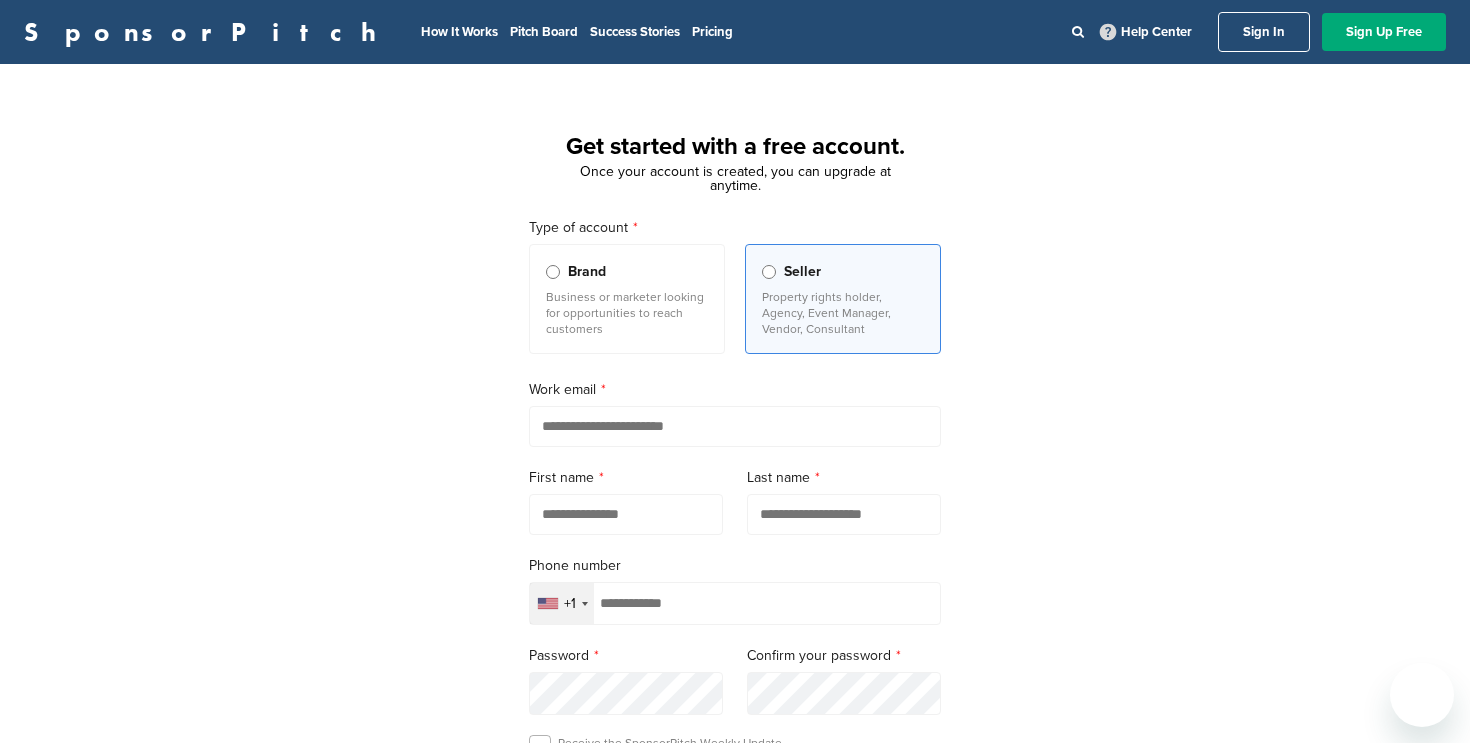 scroll, scrollTop: 0, scrollLeft: 0, axis: both 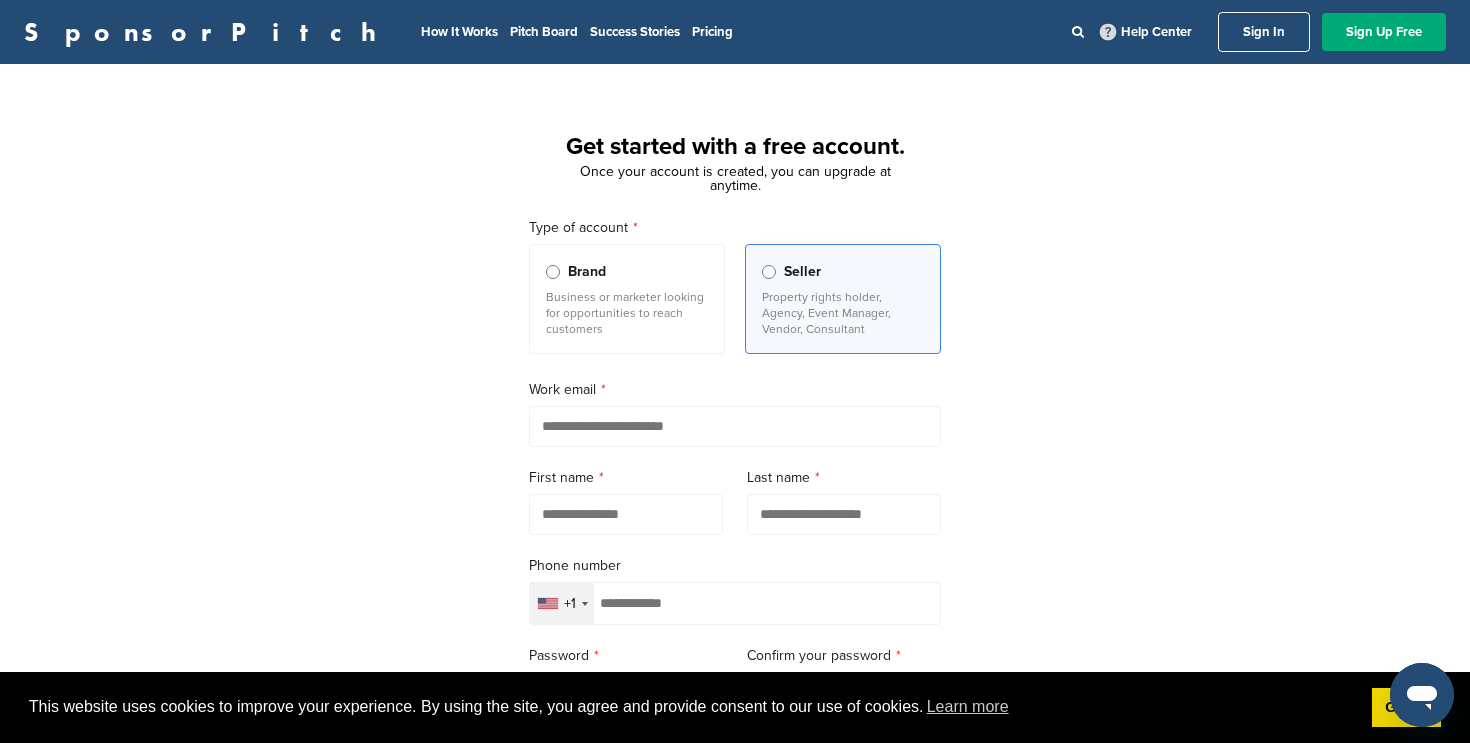 click at bounding box center (735, 426) 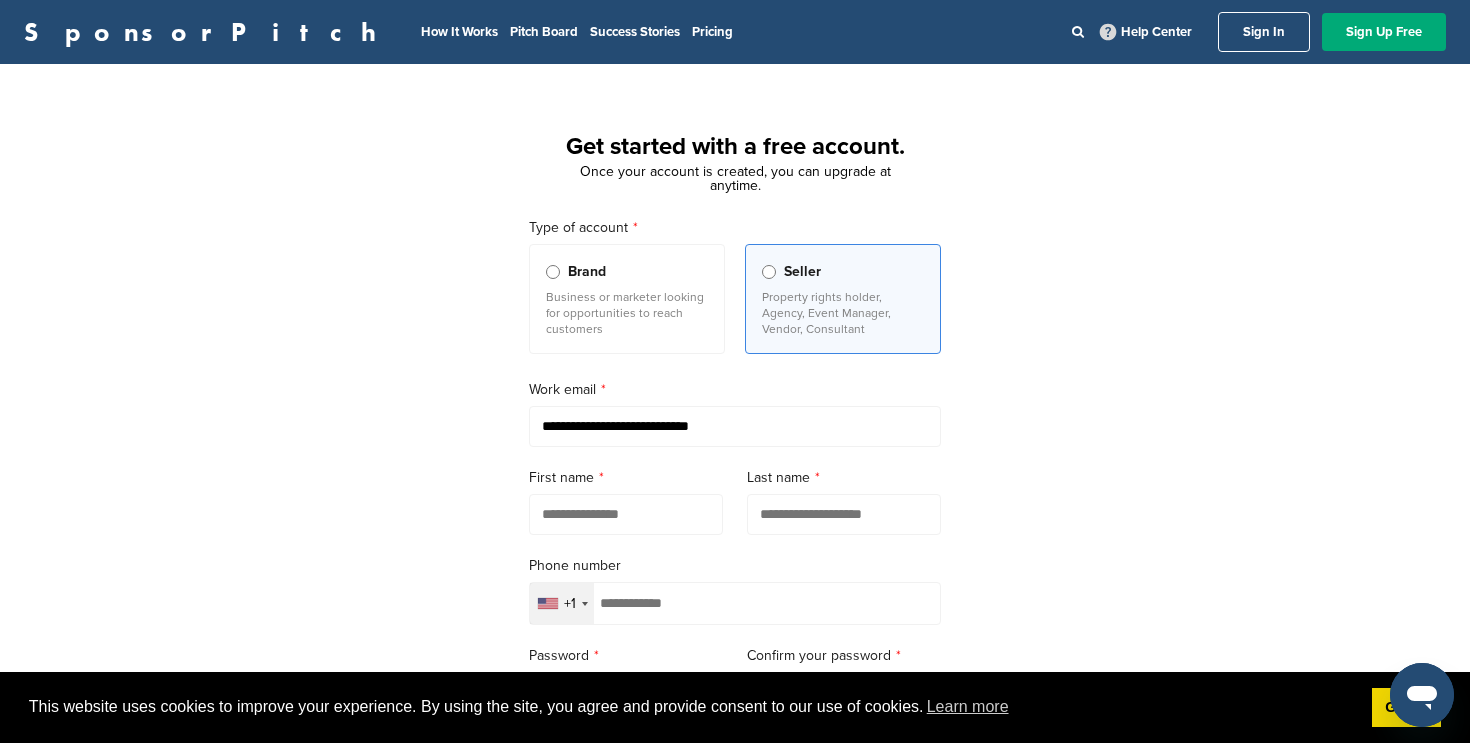 type on "**********" 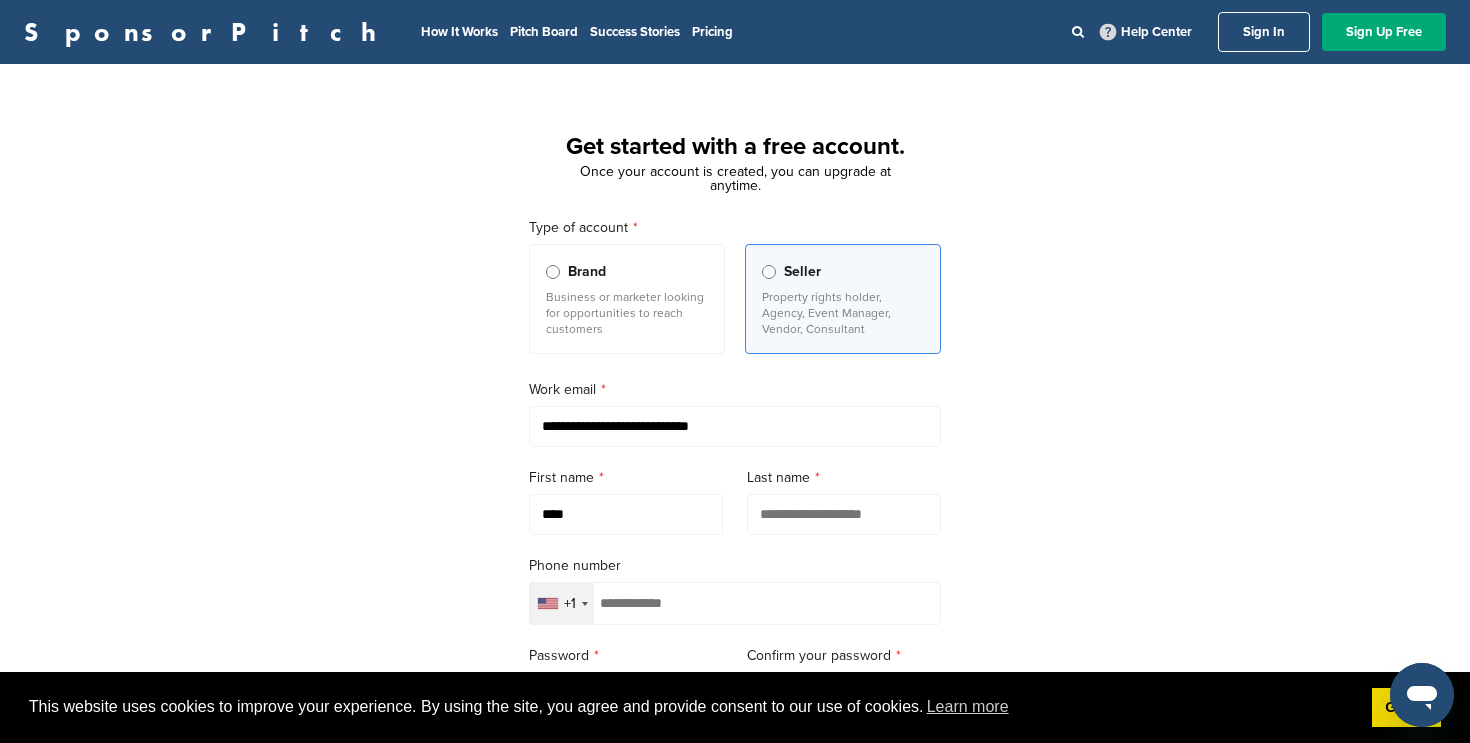 type on "********" 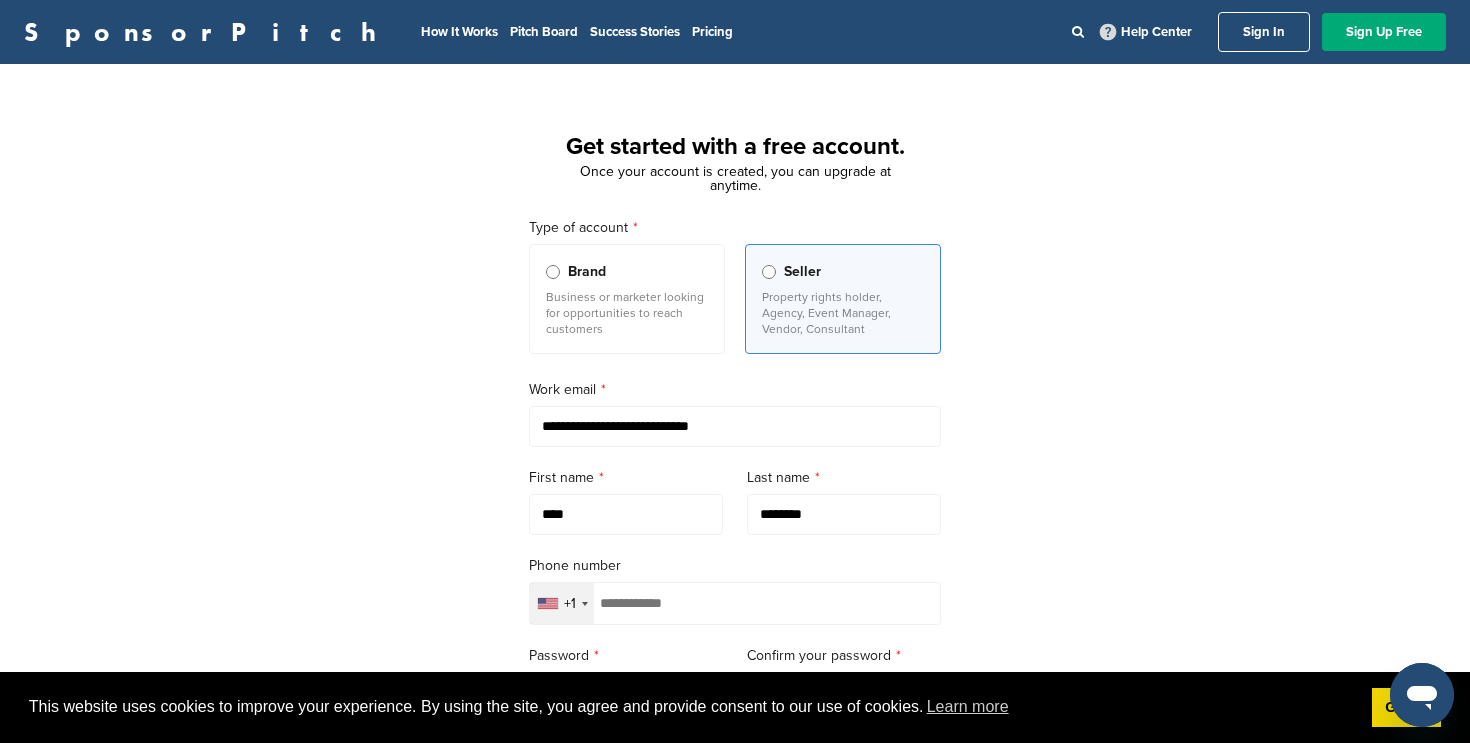 type on "**********" 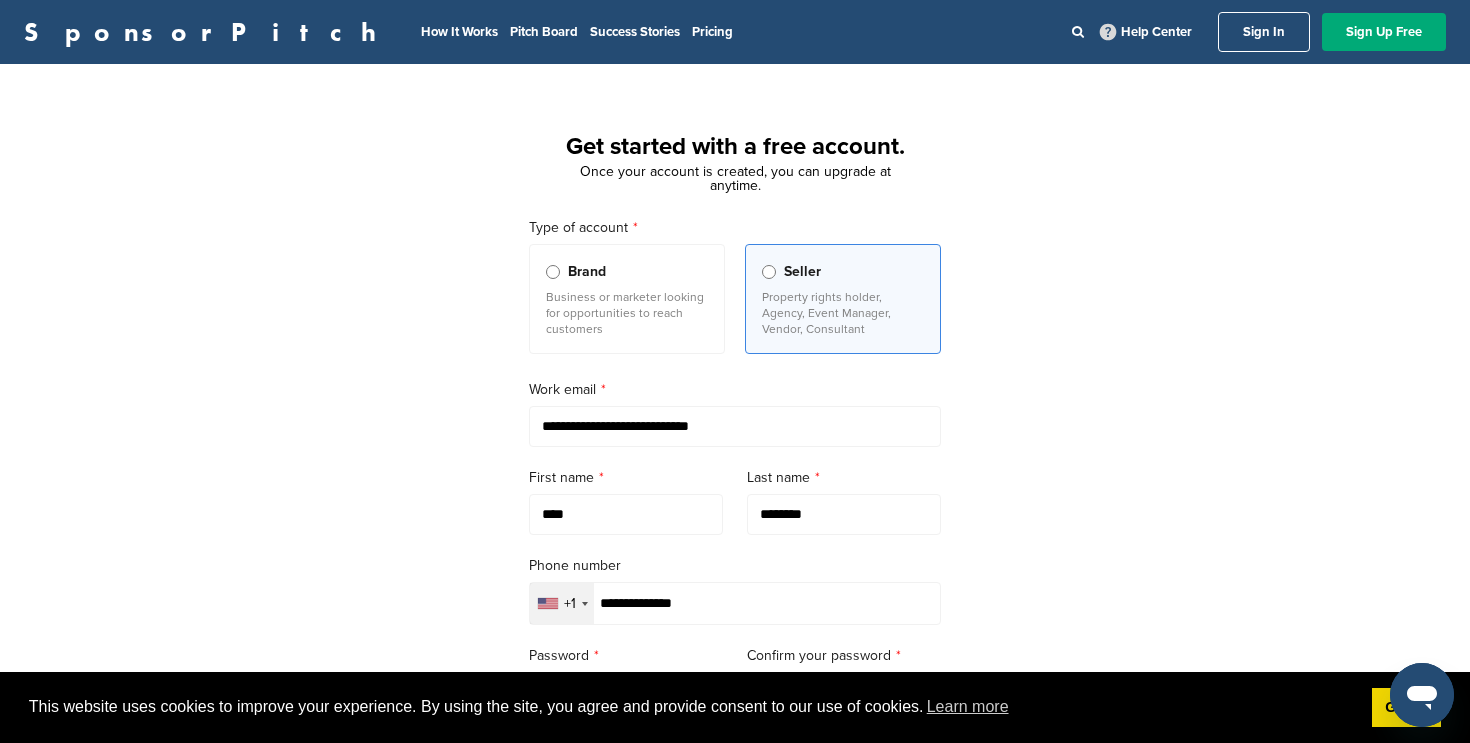 type on "**********" 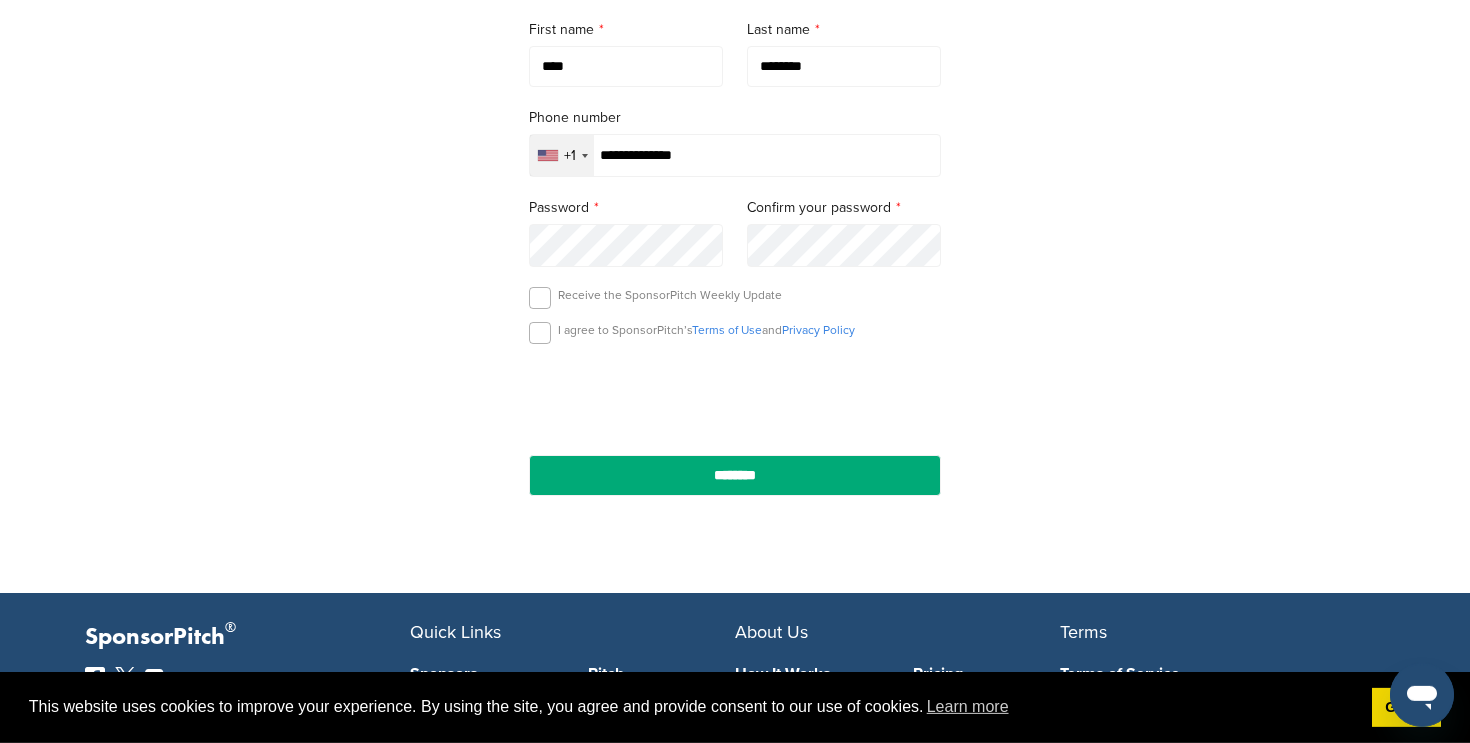 scroll, scrollTop: 504, scrollLeft: 0, axis: vertical 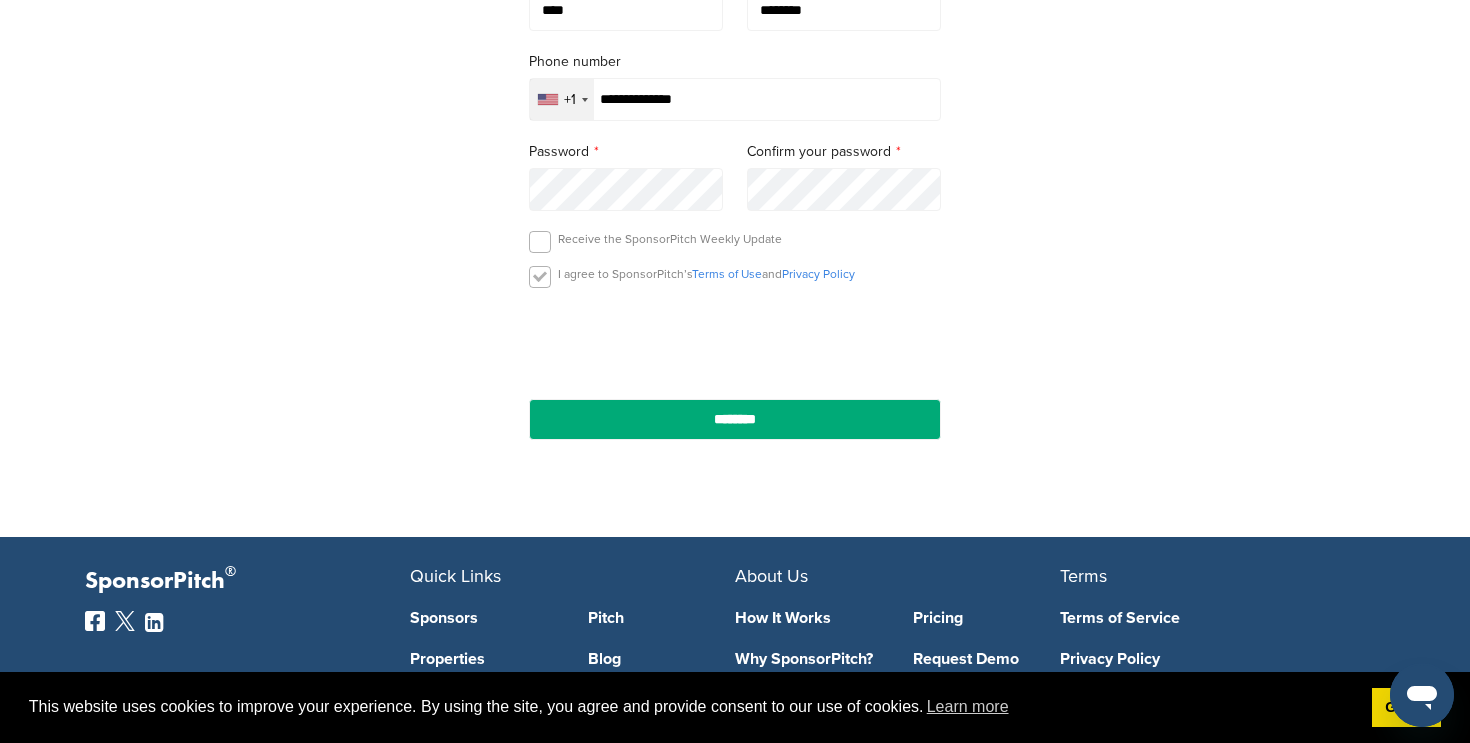 click at bounding box center [540, 277] 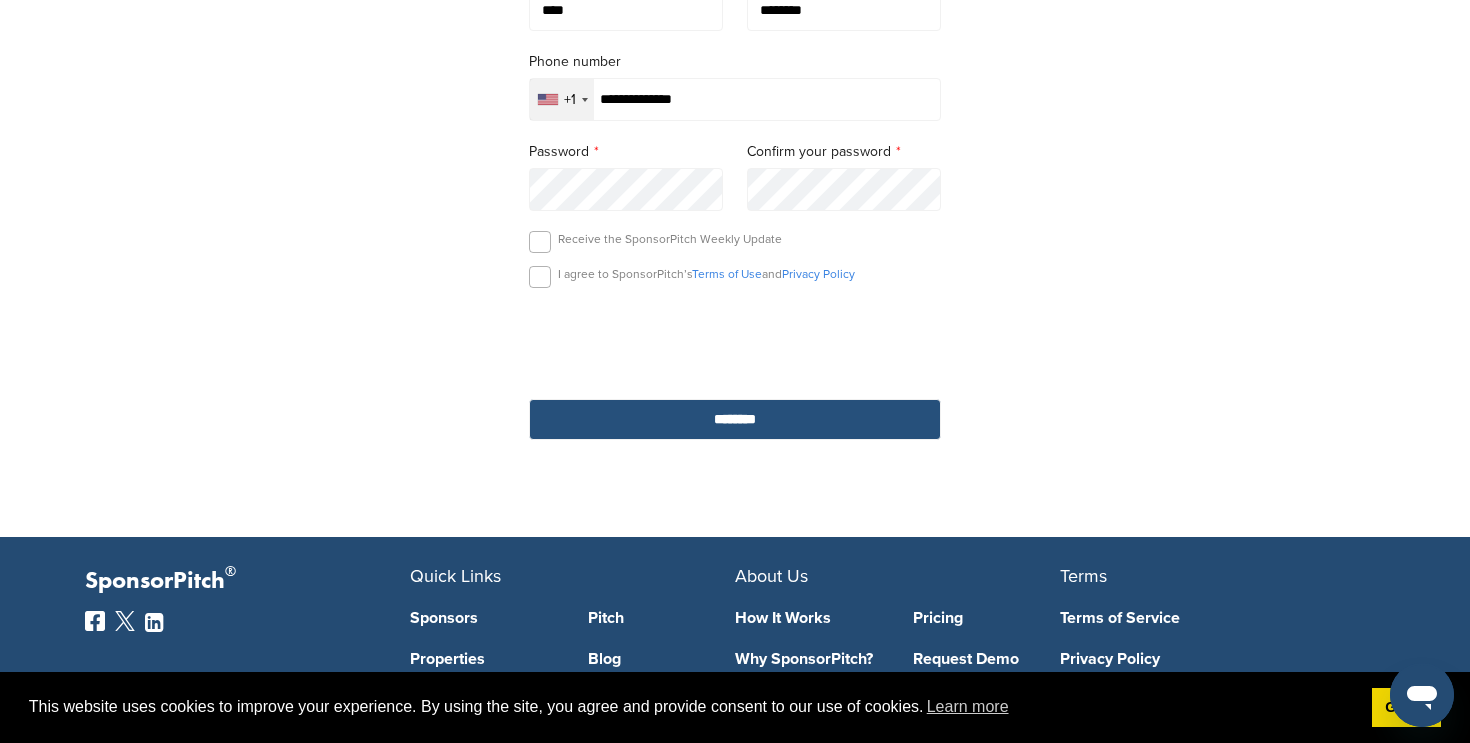 click on "********" at bounding box center [735, 419] 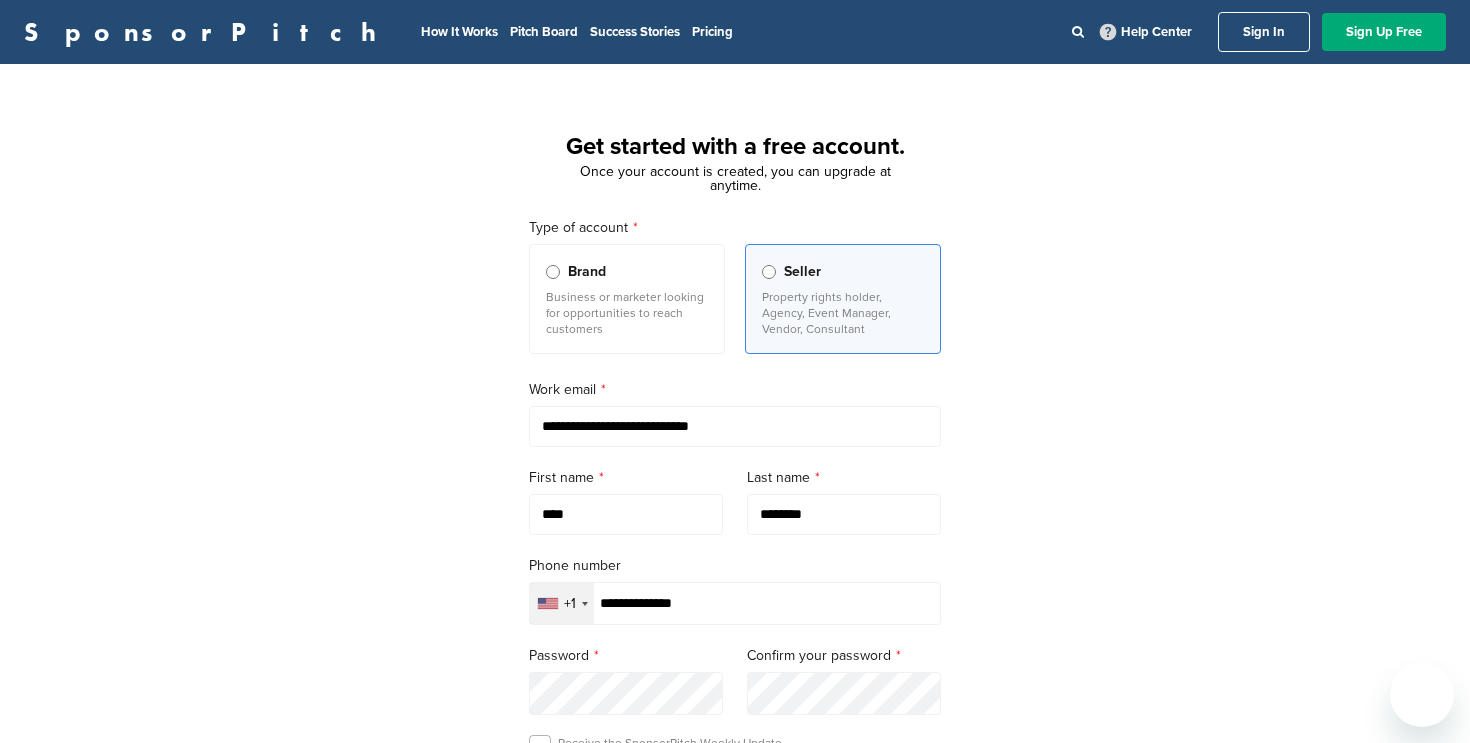 scroll, scrollTop: 0, scrollLeft: 0, axis: both 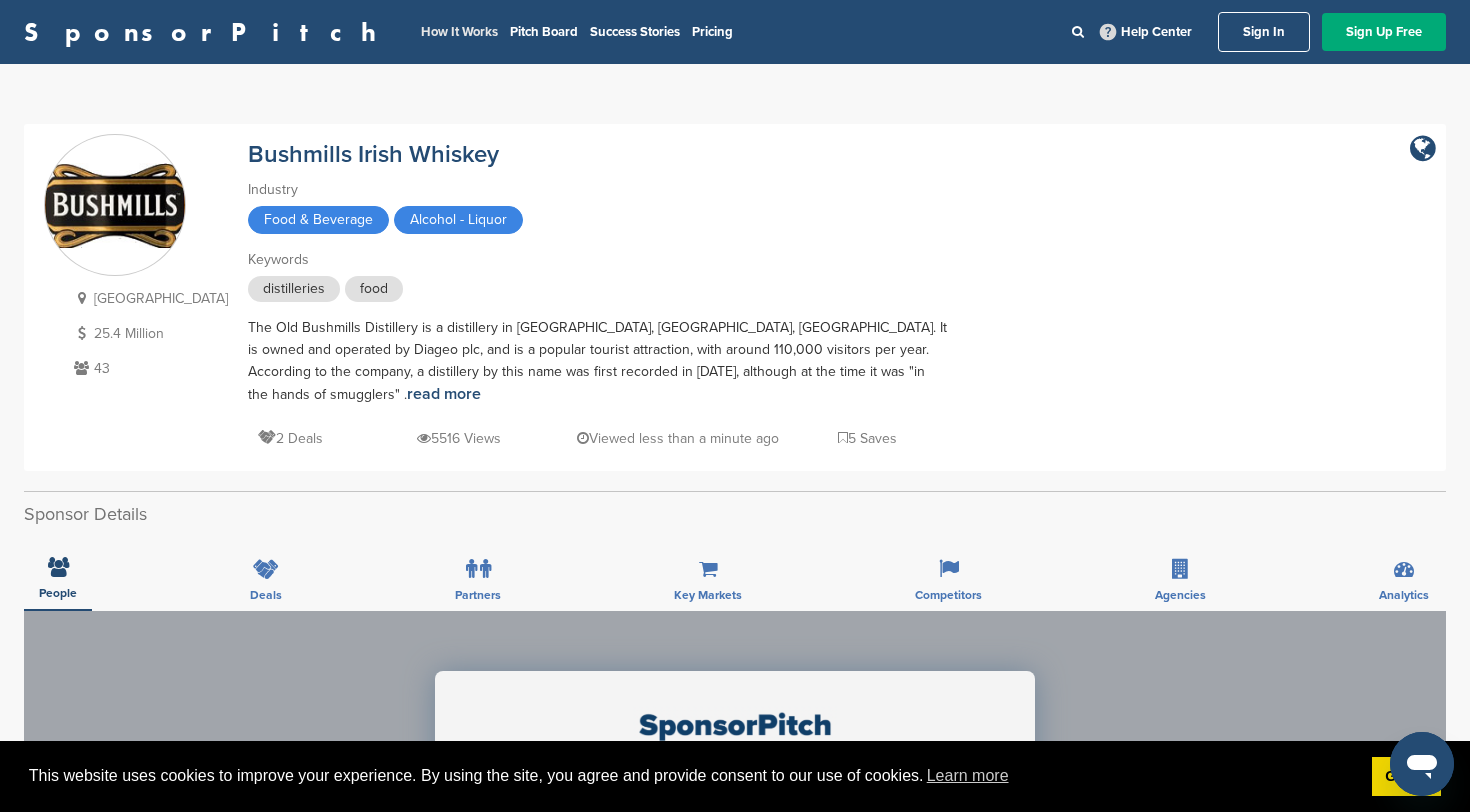 click on "How It Works" at bounding box center (459, 32) 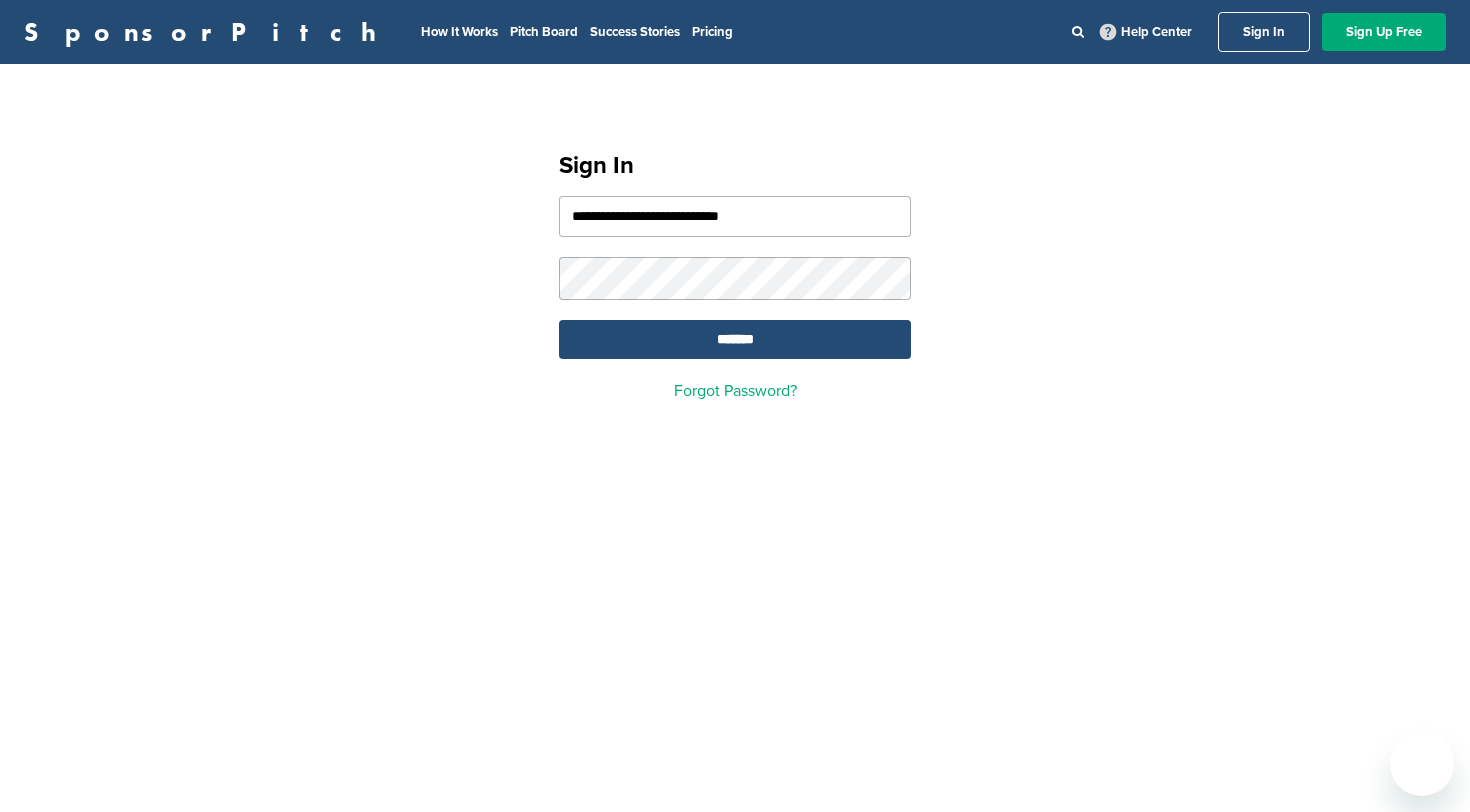 scroll, scrollTop: 0, scrollLeft: 0, axis: both 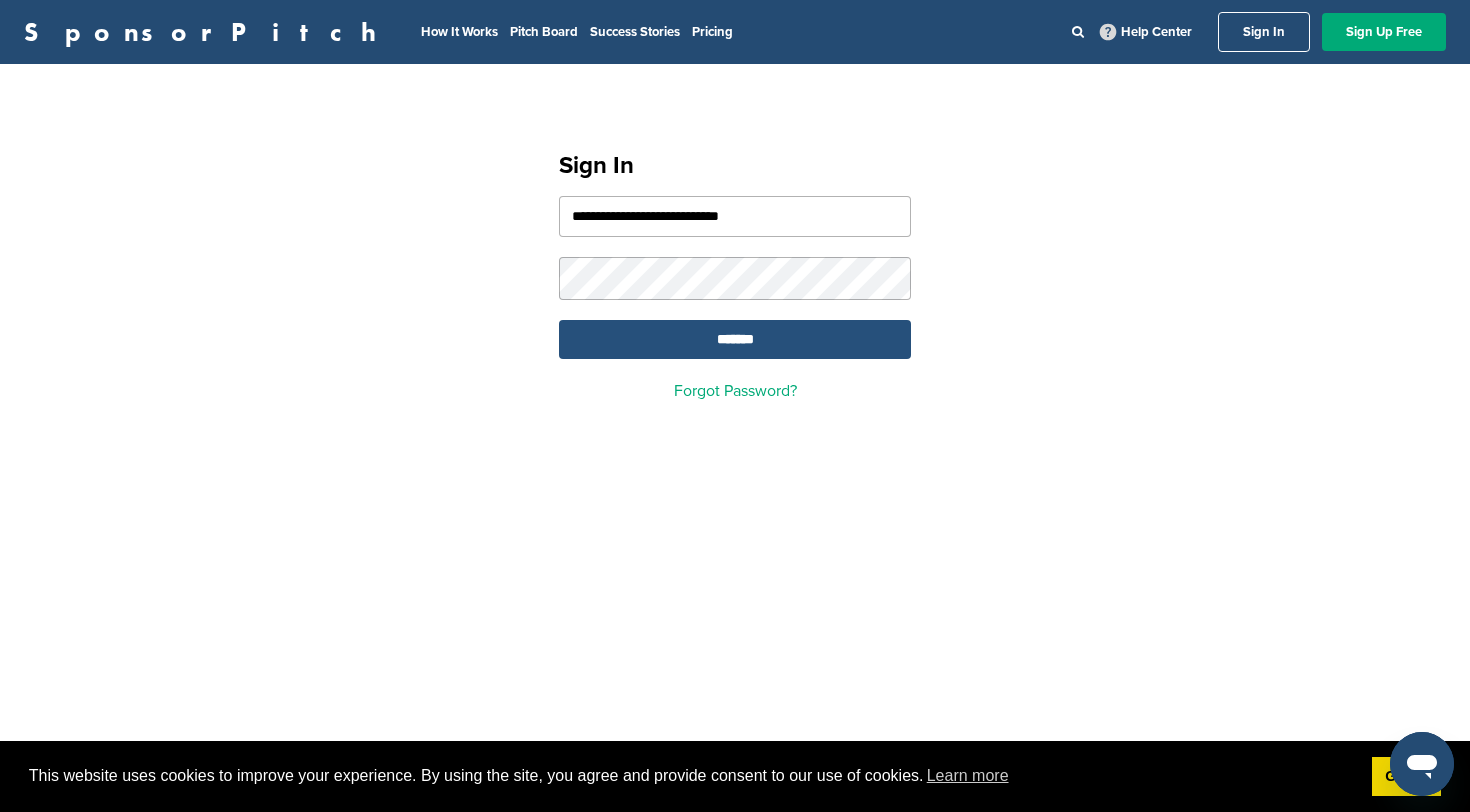 click on "*******" at bounding box center [735, 339] 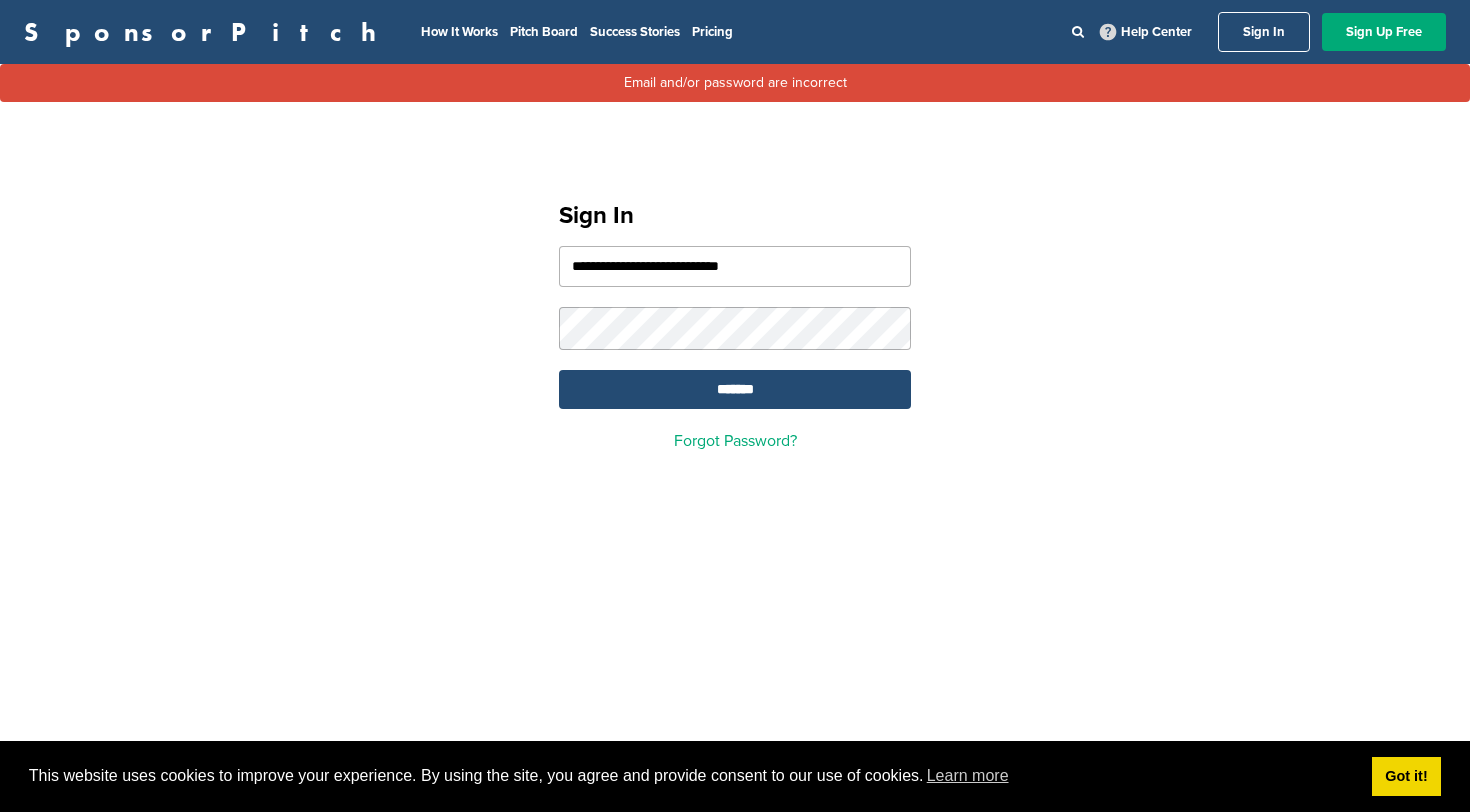 scroll, scrollTop: 0, scrollLeft: 0, axis: both 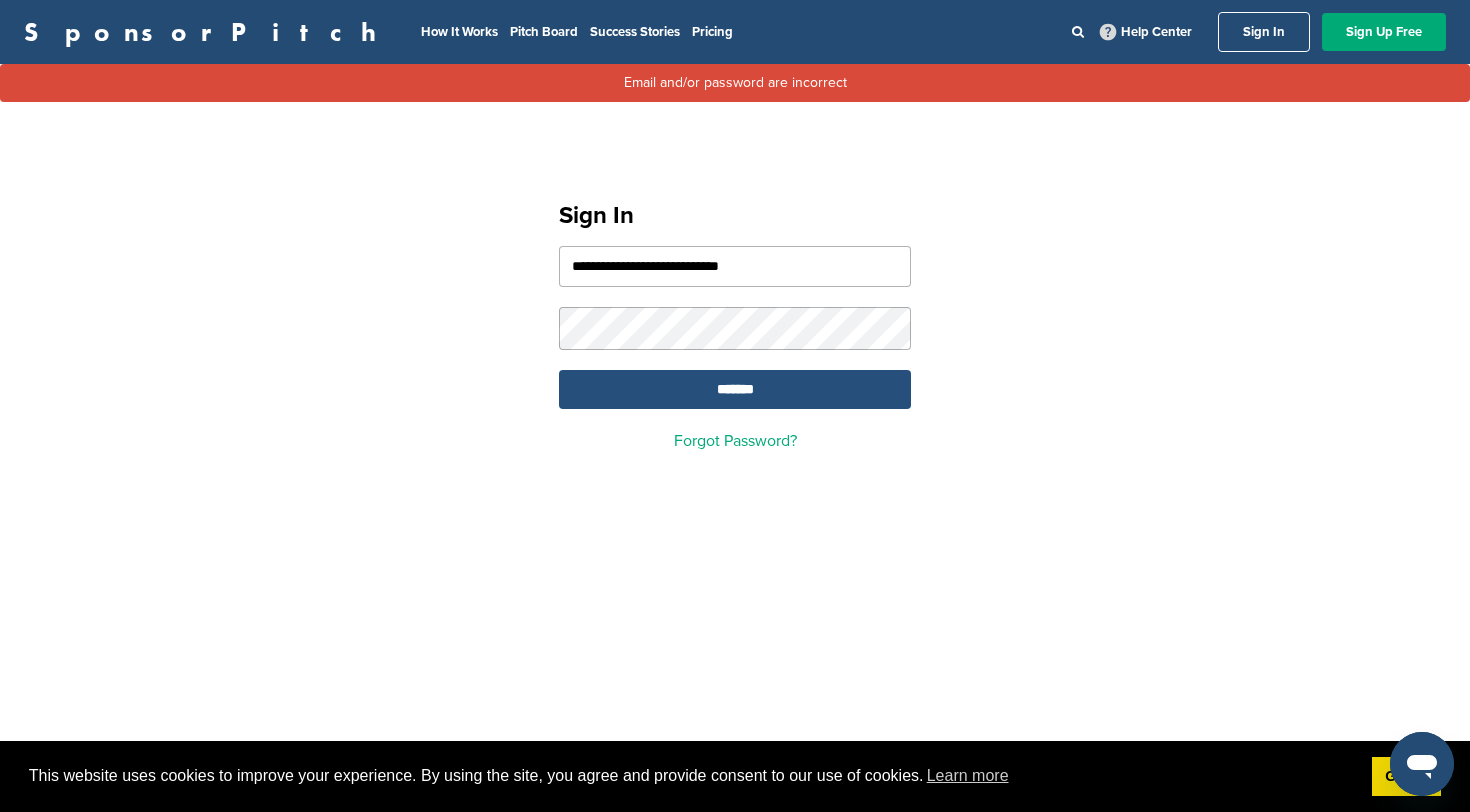 click on "*******" at bounding box center [735, 389] 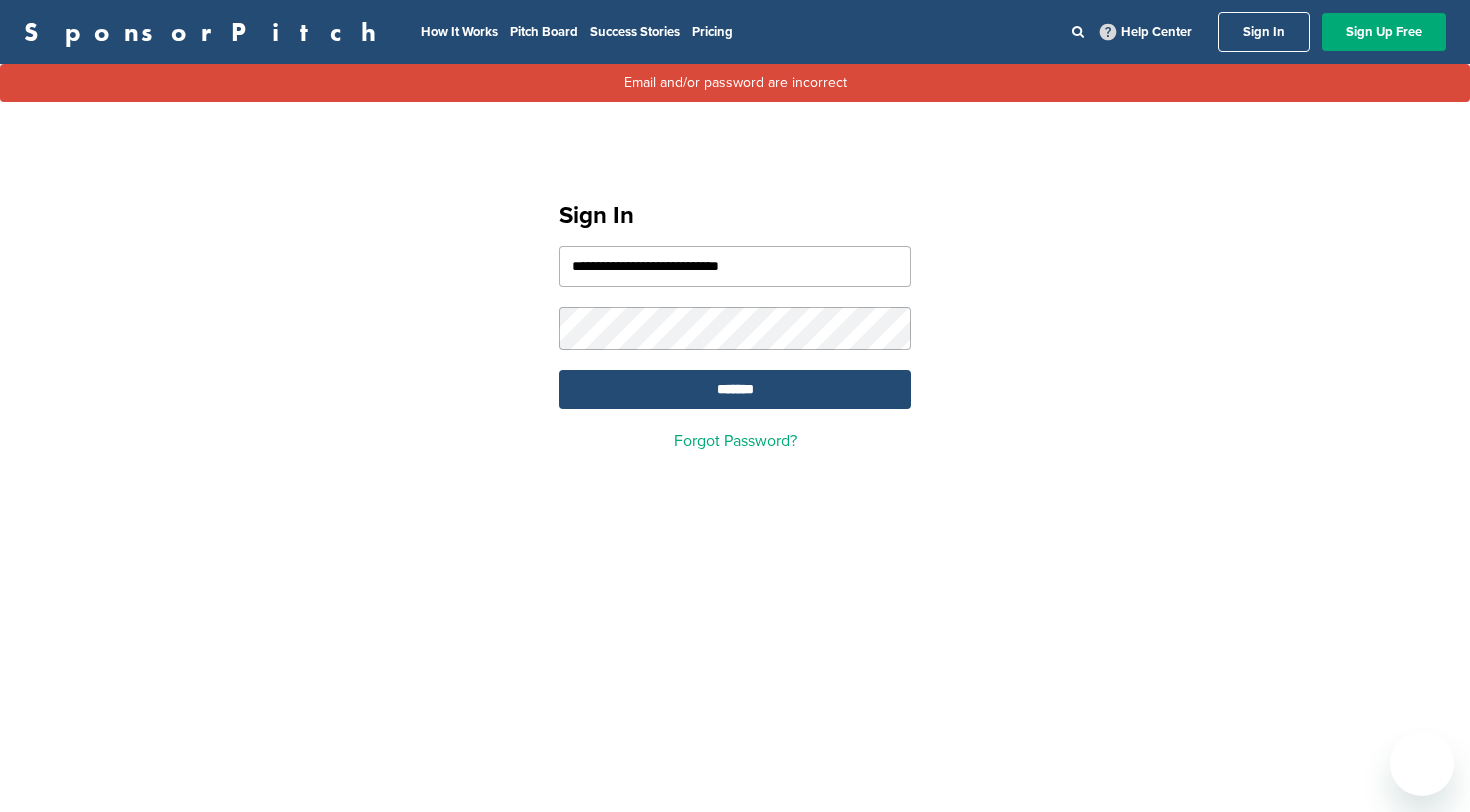 scroll, scrollTop: 0, scrollLeft: 0, axis: both 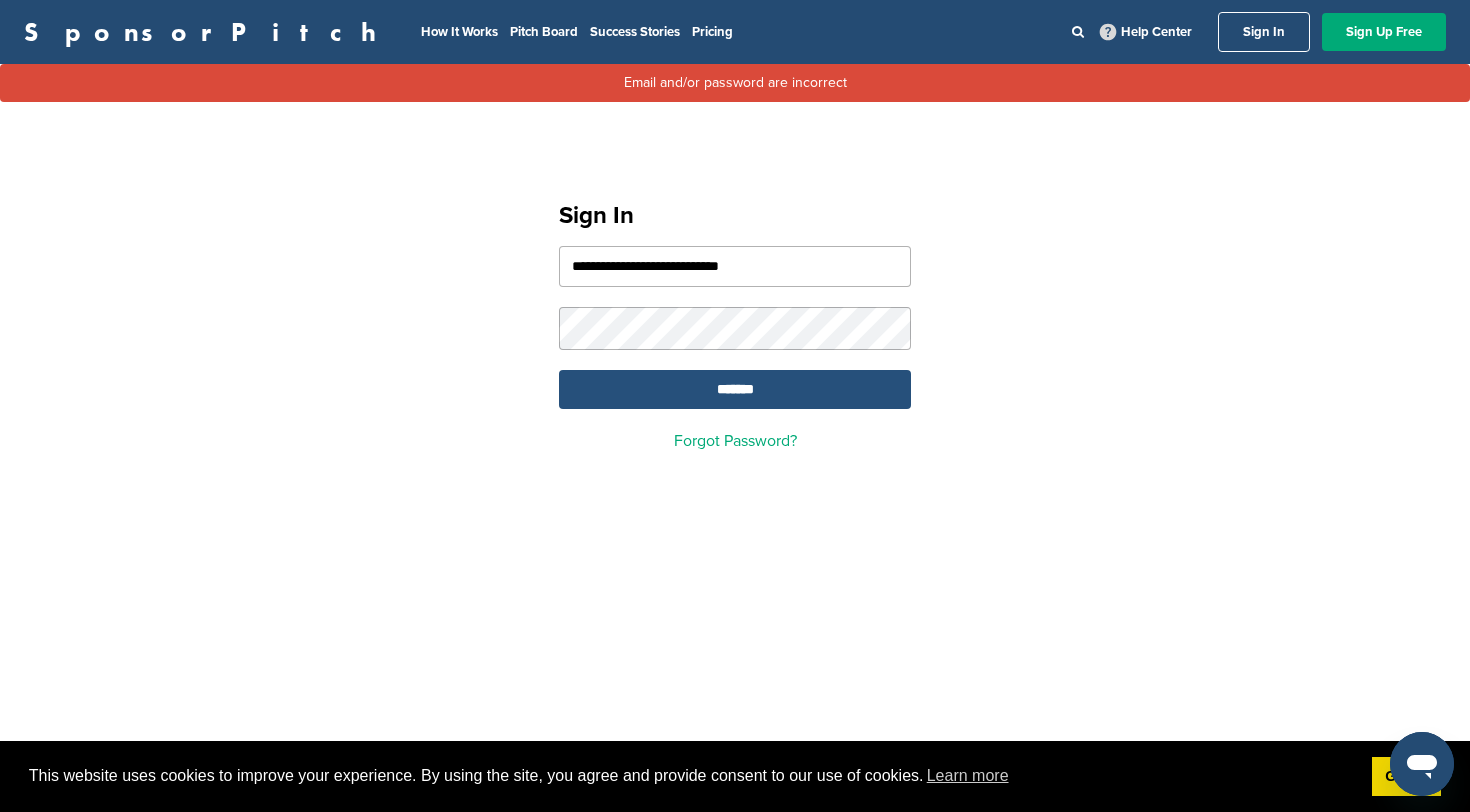 click on "*******" at bounding box center (735, 389) 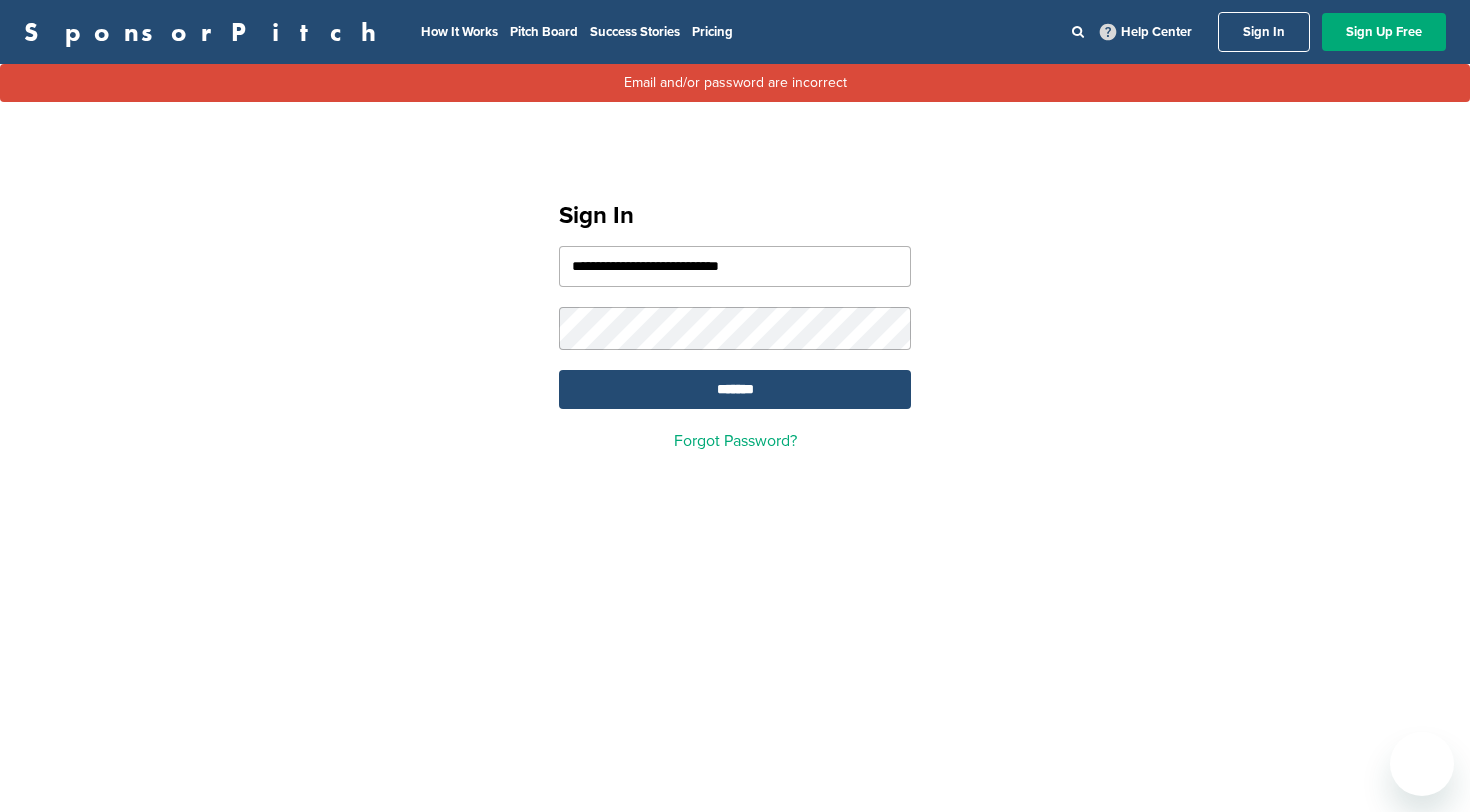 scroll, scrollTop: 0, scrollLeft: 0, axis: both 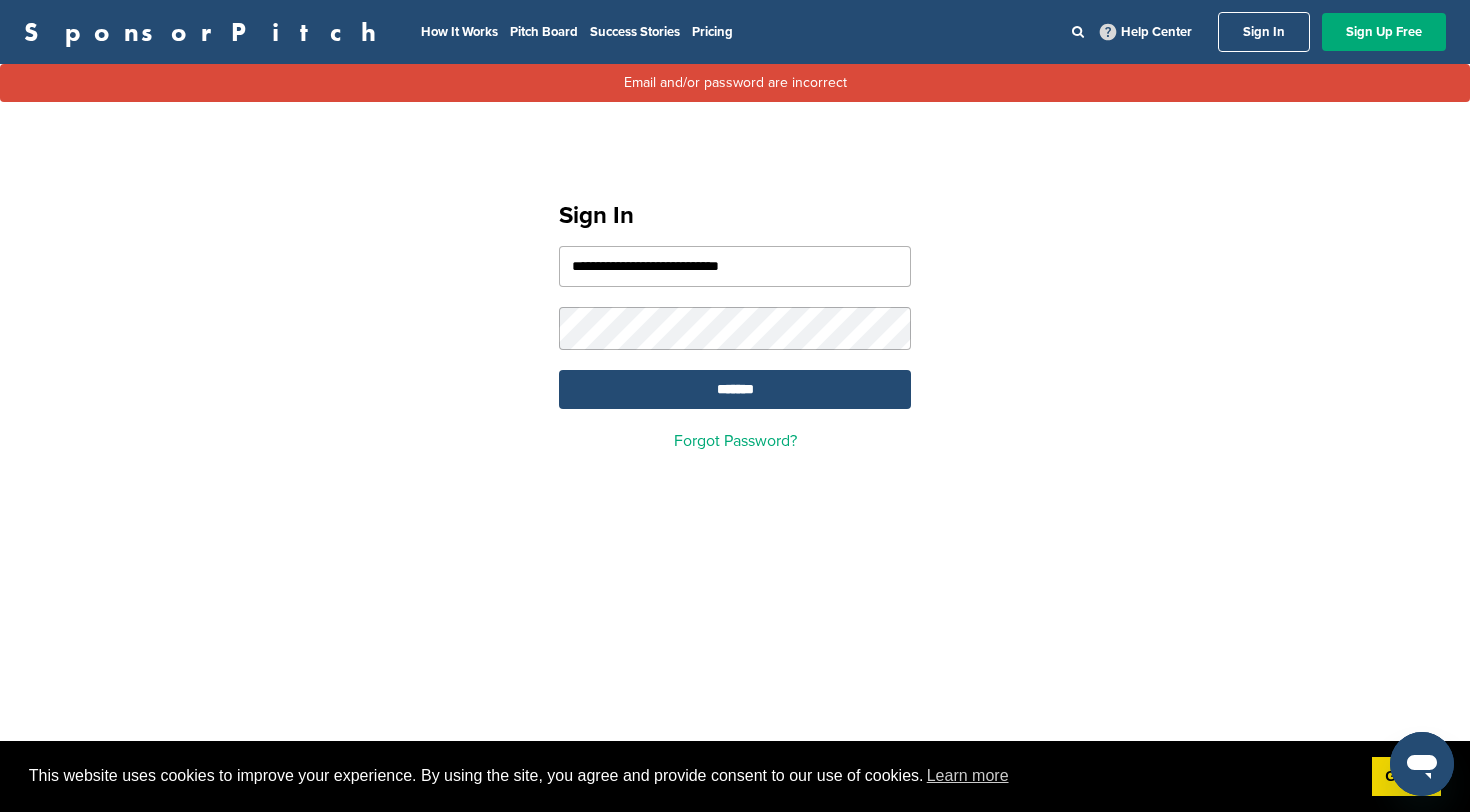 click on "Sign In" at bounding box center (1264, 32) 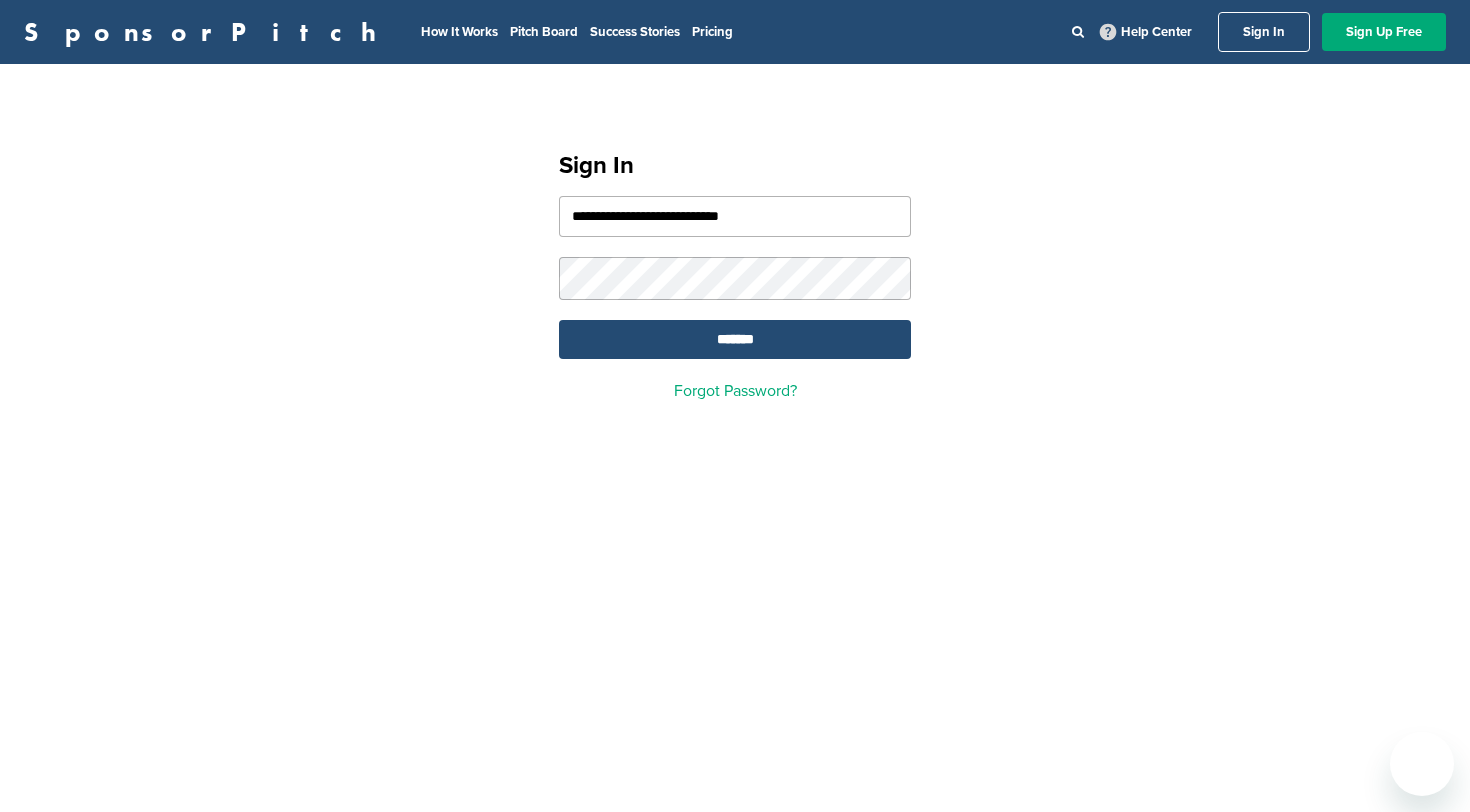 scroll, scrollTop: 0, scrollLeft: 0, axis: both 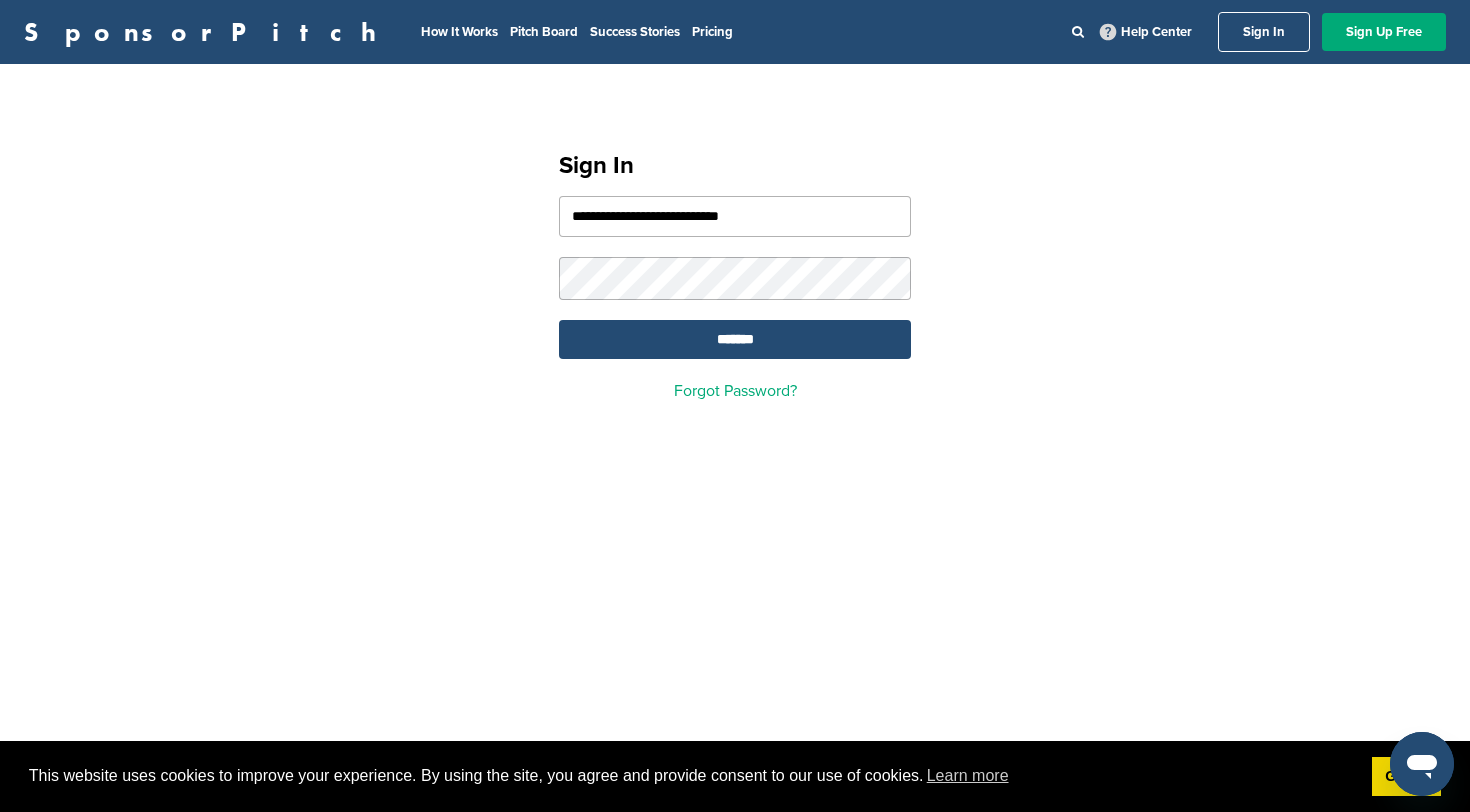 click on "Sign In" at bounding box center [1264, 32] 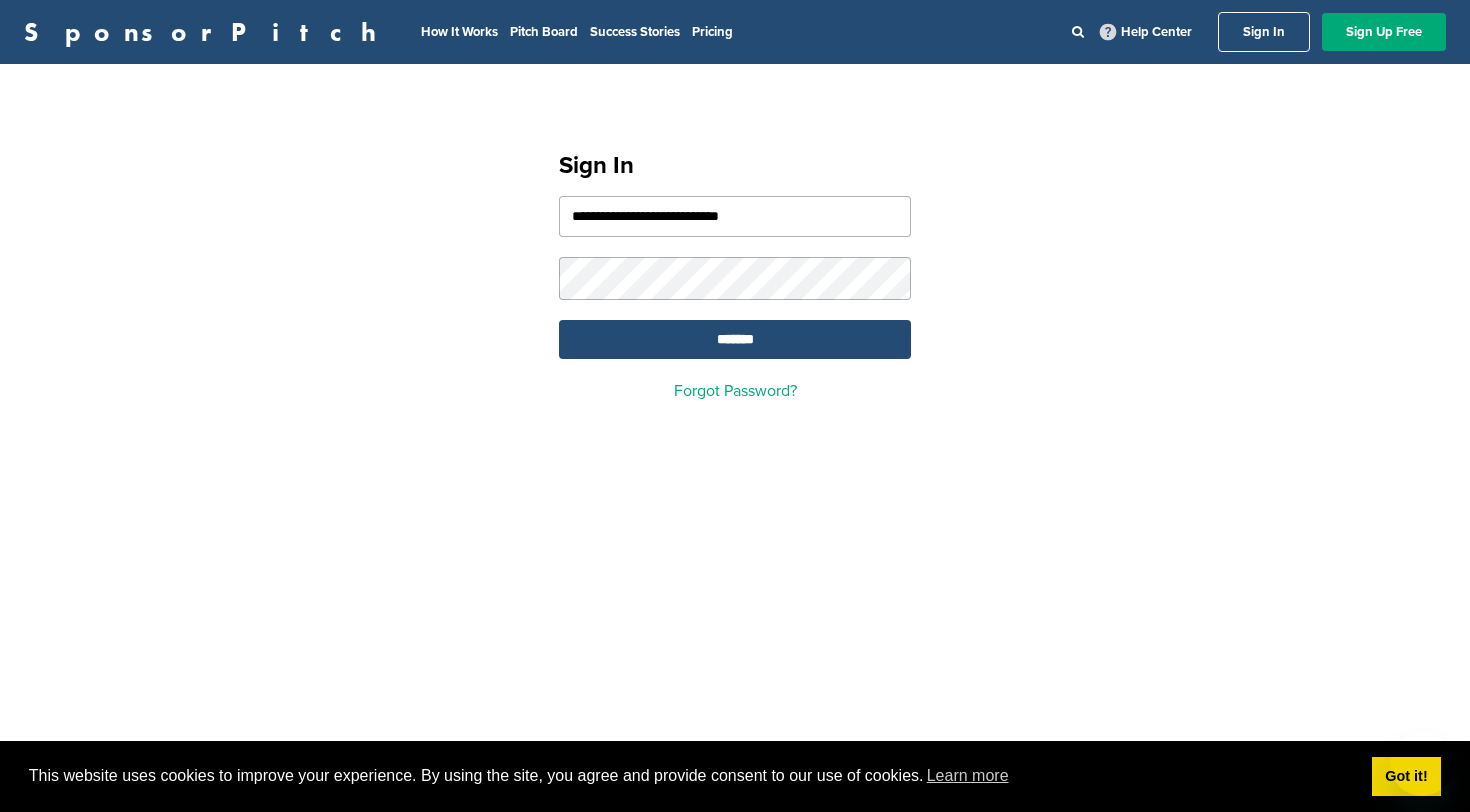 scroll, scrollTop: 0, scrollLeft: 0, axis: both 